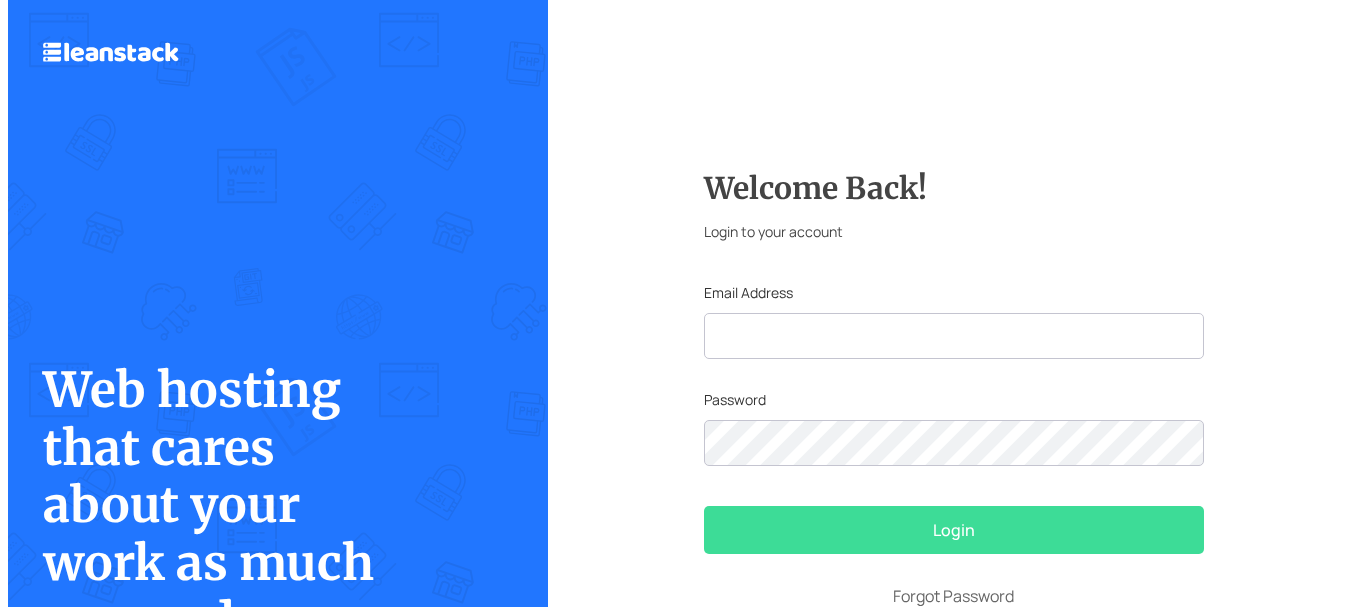 scroll, scrollTop: 0, scrollLeft: 0, axis: both 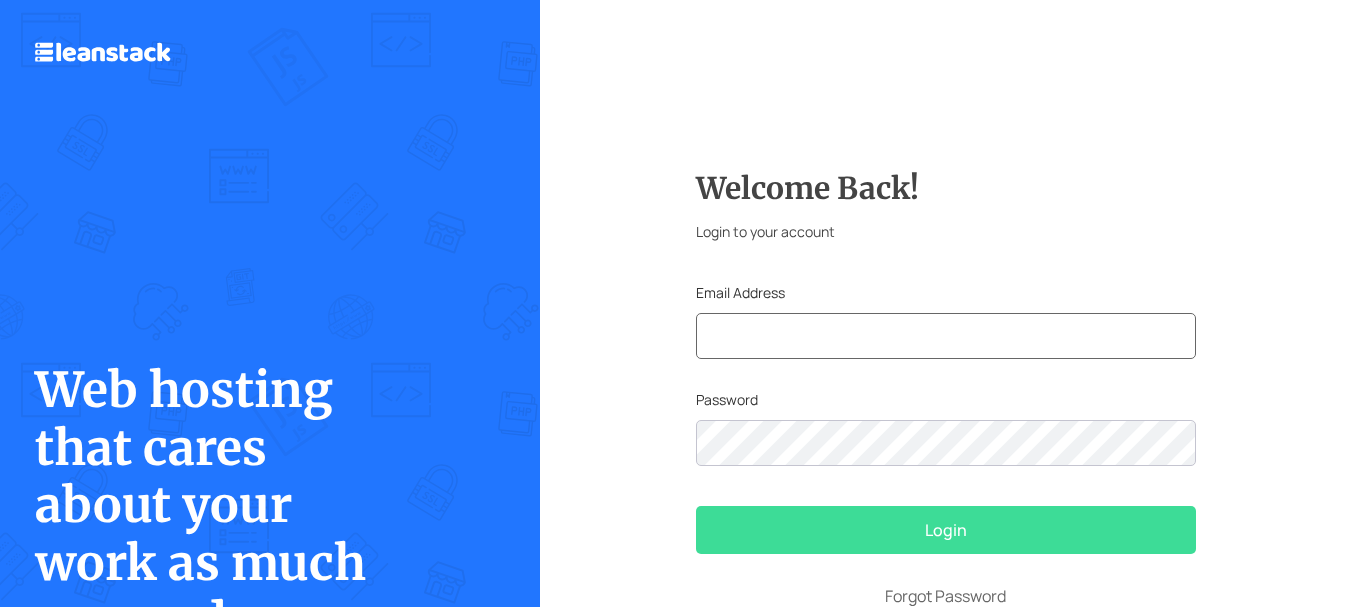 type on "[EMAIL_ADDRESS][DOMAIN_NAME]" 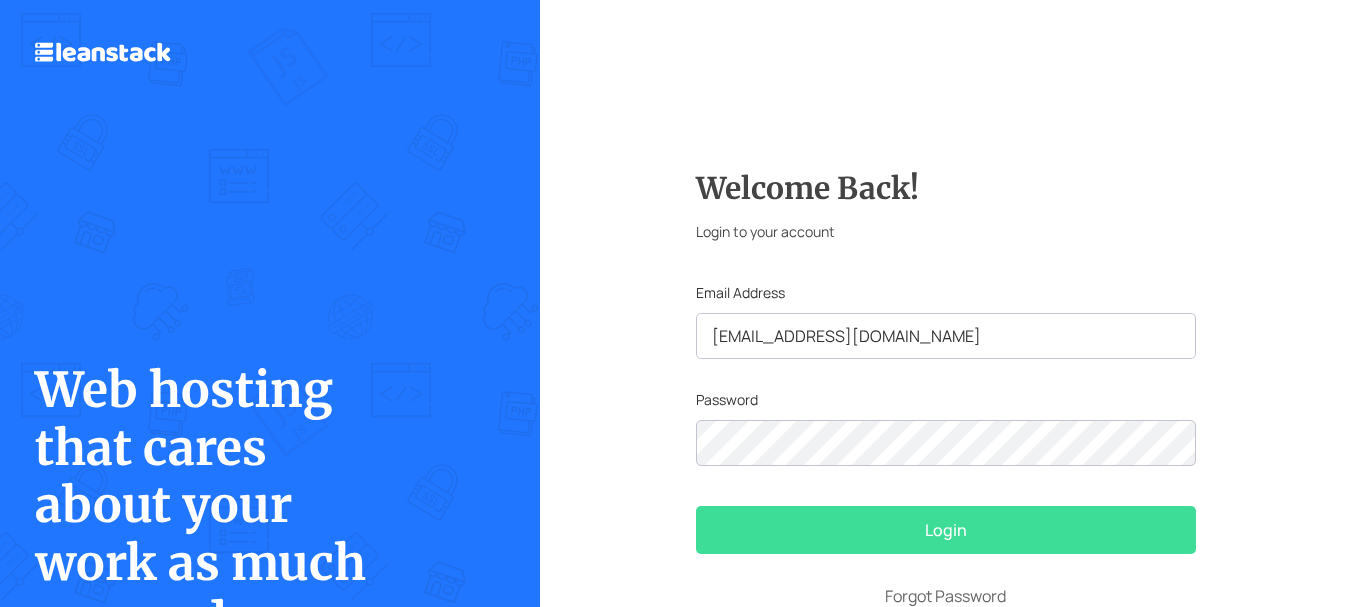 click on "Login" at bounding box center [946, 530] 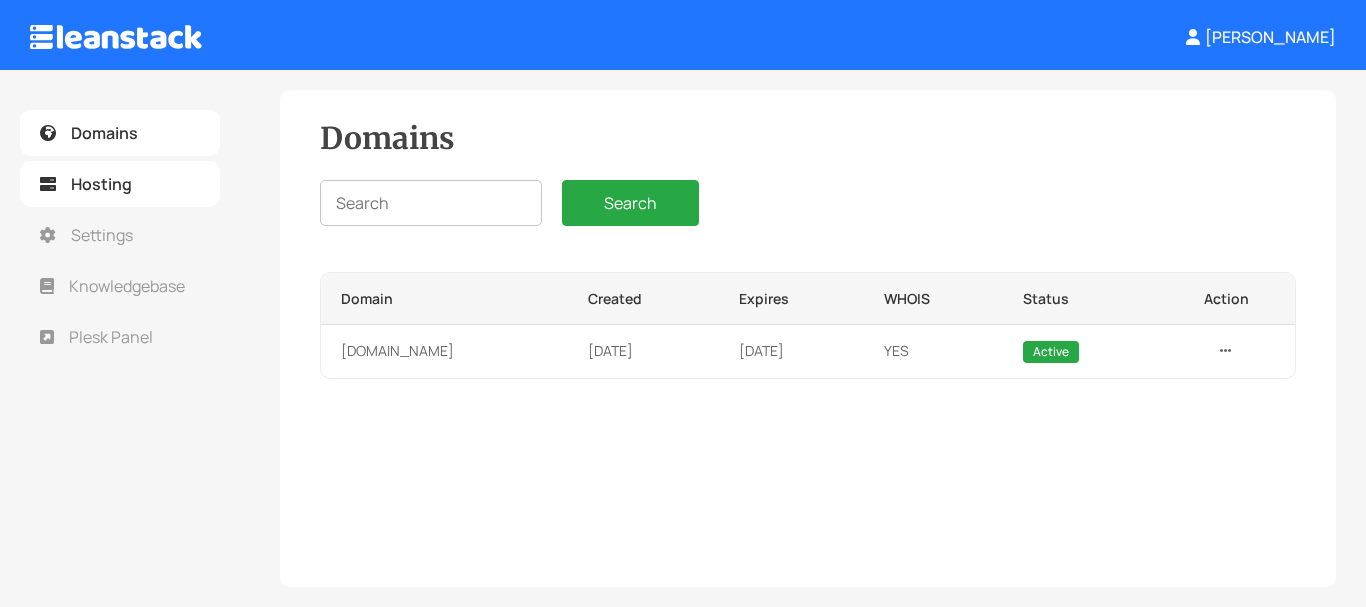 click on "Hosting" at bounding box center [101, 184] 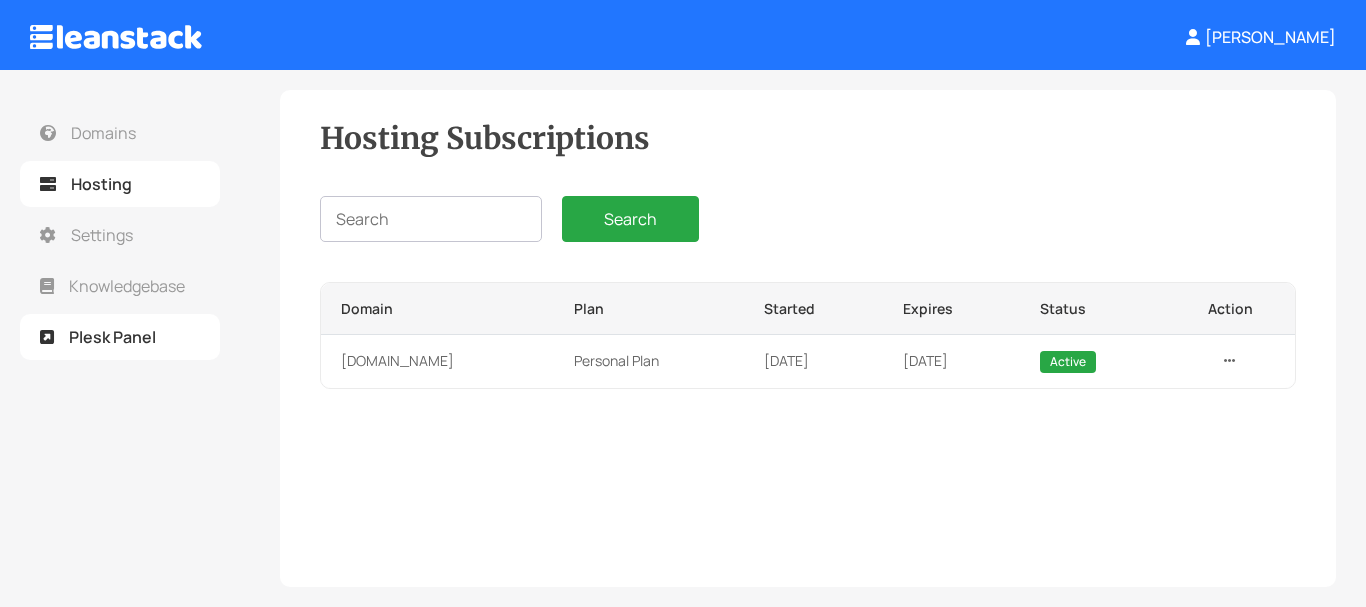 click on "Plesk Panel" at bounding box center (112, 337) 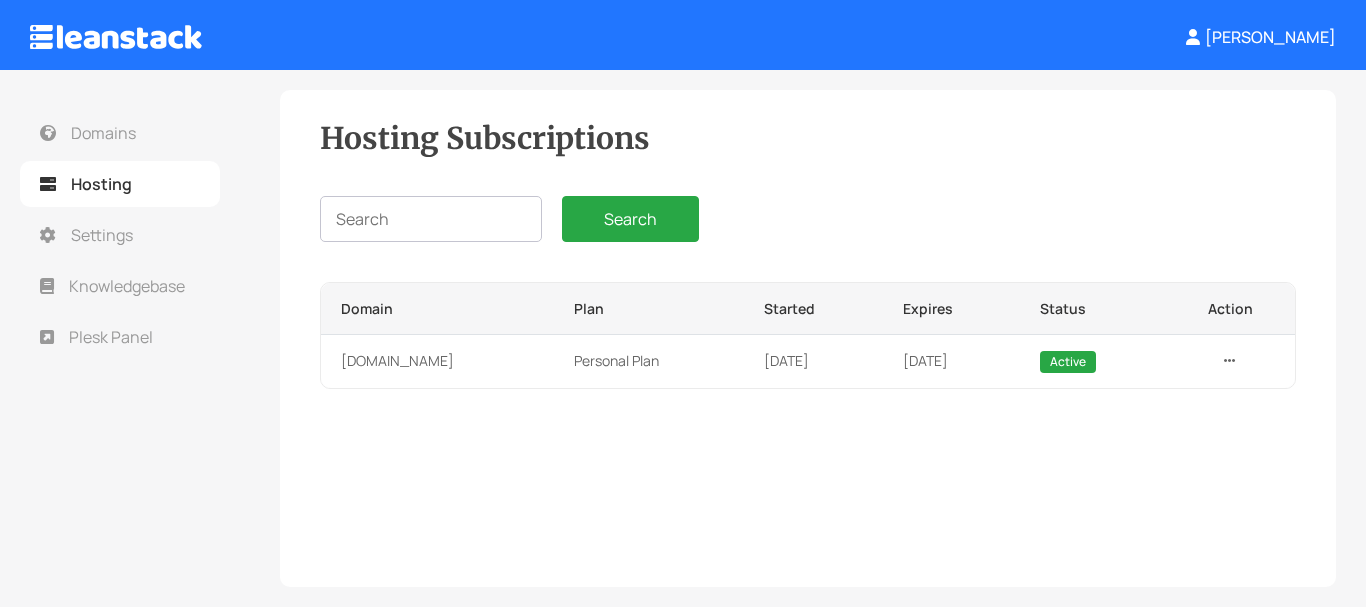 click on "[PERSON_NAME]" at bounding box center [1261, 37] 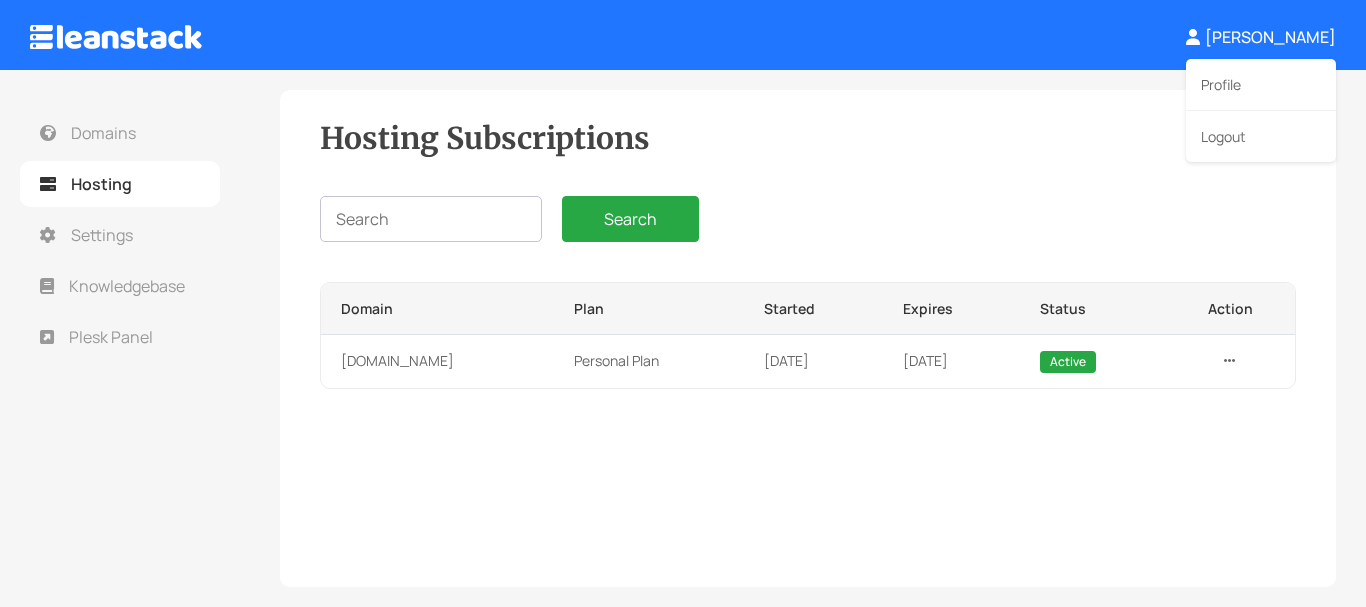 click on "[PERSON_NAME]" at bounding box center [1261, 37] 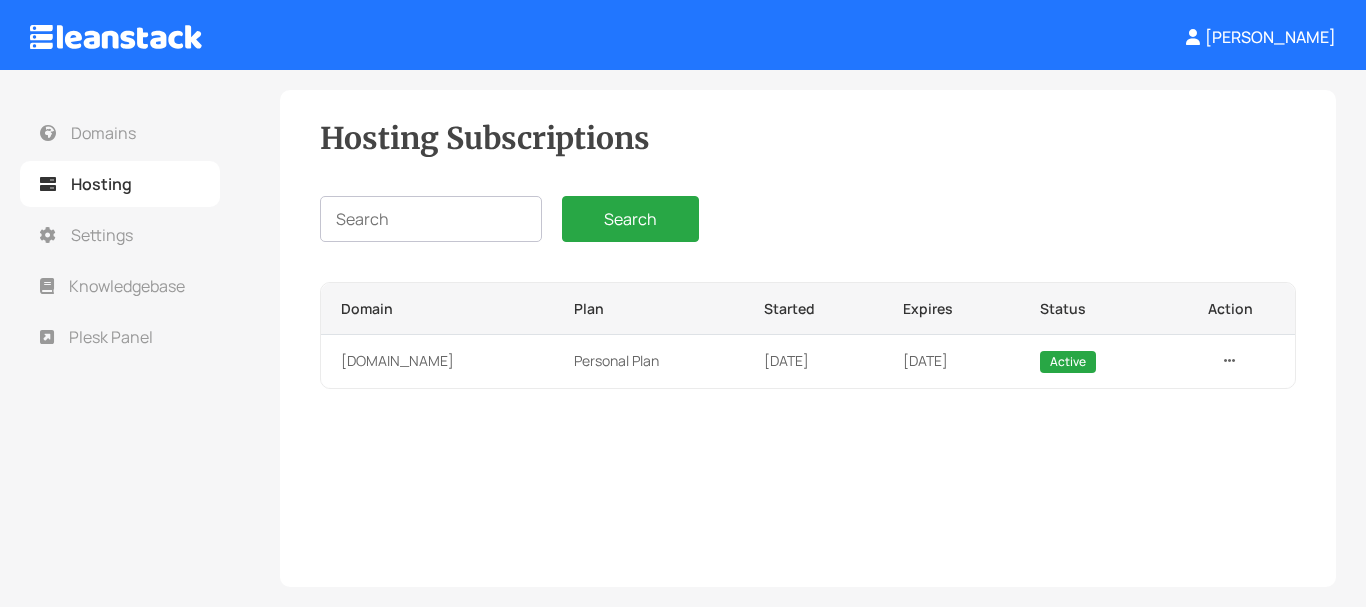 click at bounding box center (116, 37) 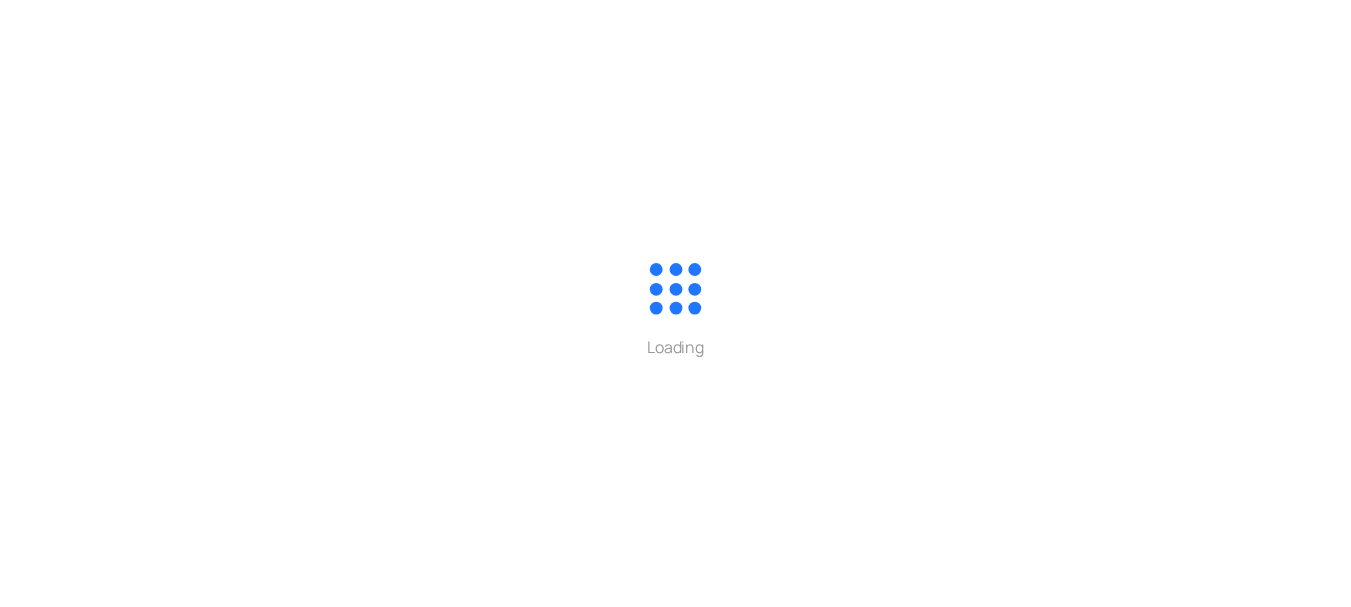 scroll, scrollTop: 0, scrollLeft: 0, axis: both 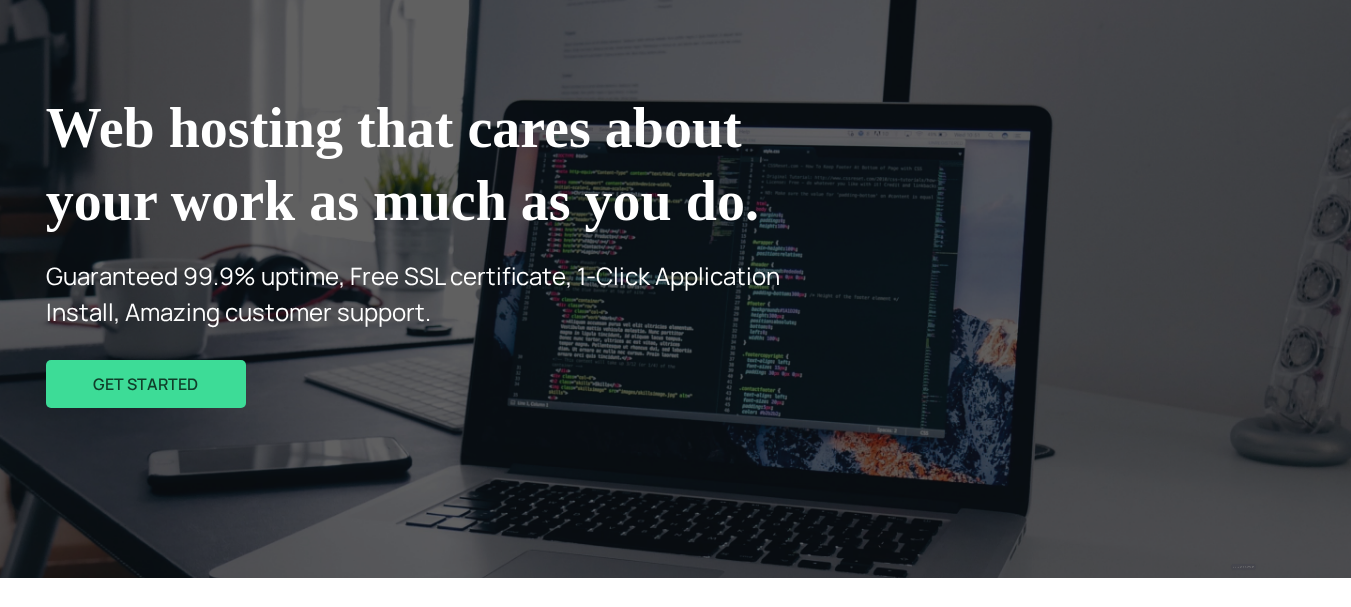 click on "Send a message" at bounding box center (1243, 567) 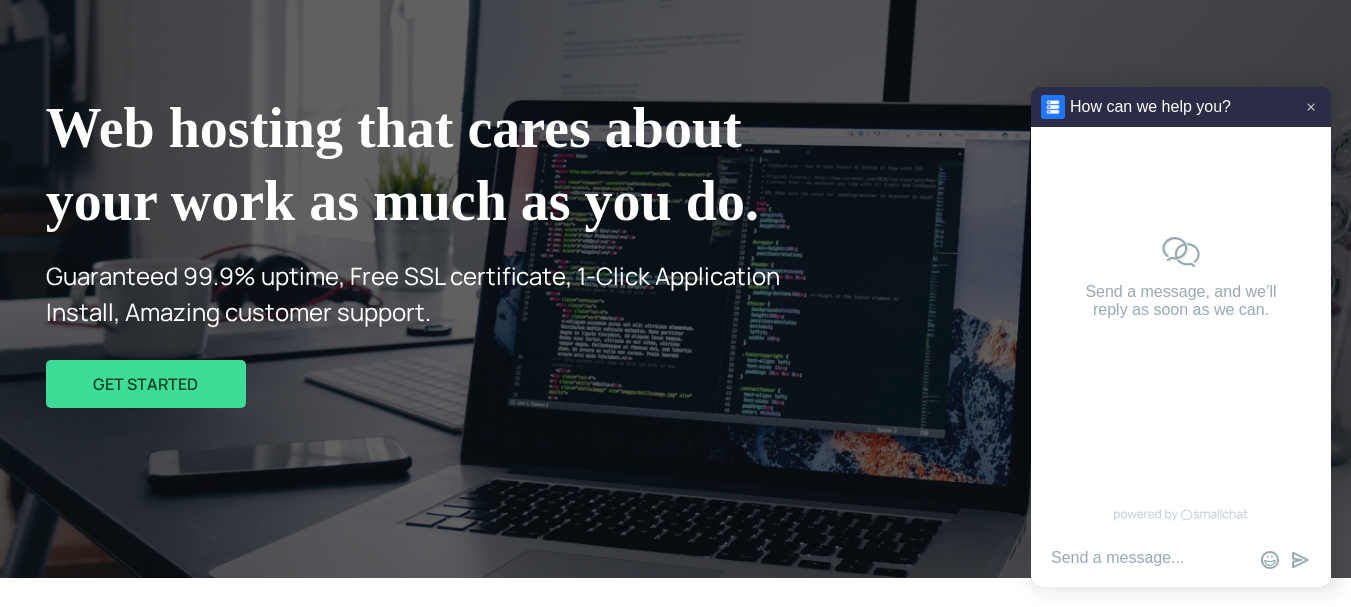 click at bounding box center [1181, 558] 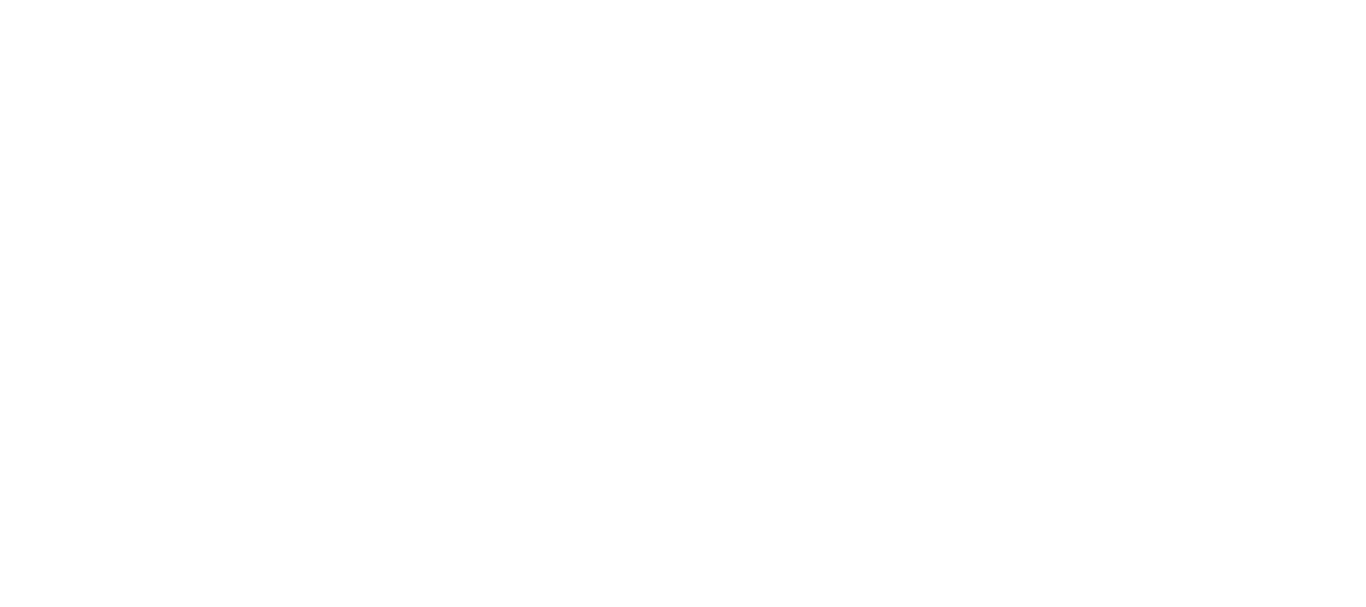scroll, scrollTop: 0, scrollLeft: 0, axis: both 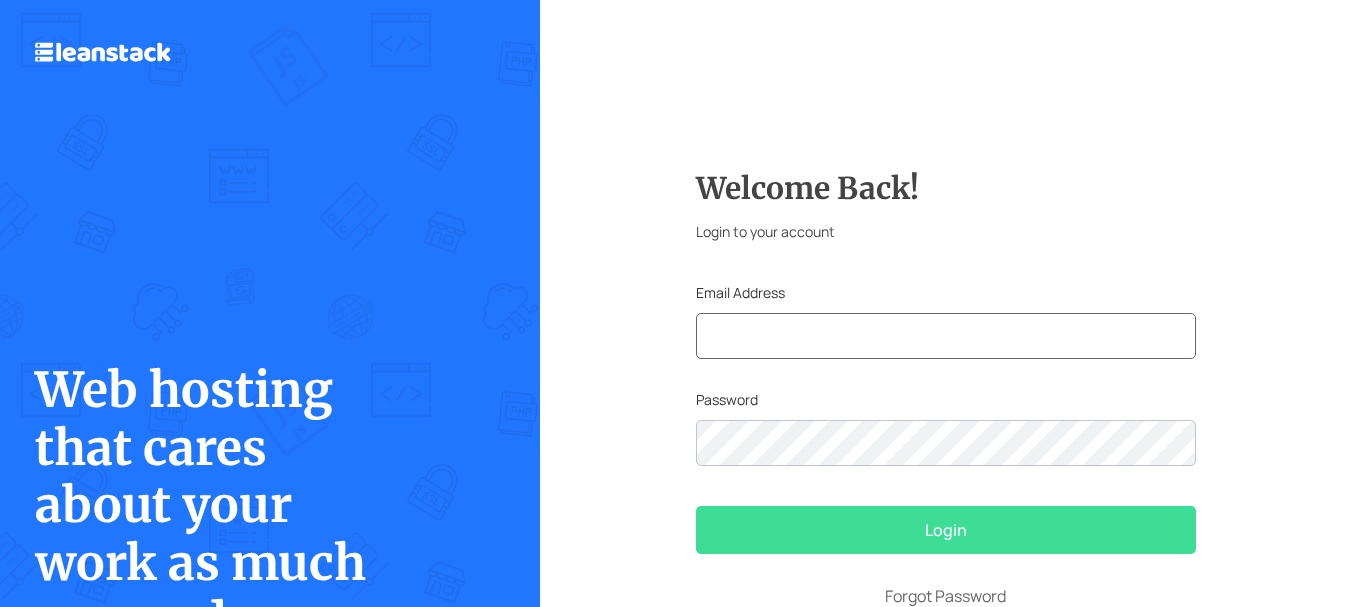 type on "[EMAIL_ADDRESS][DOMAIN_NAME]" 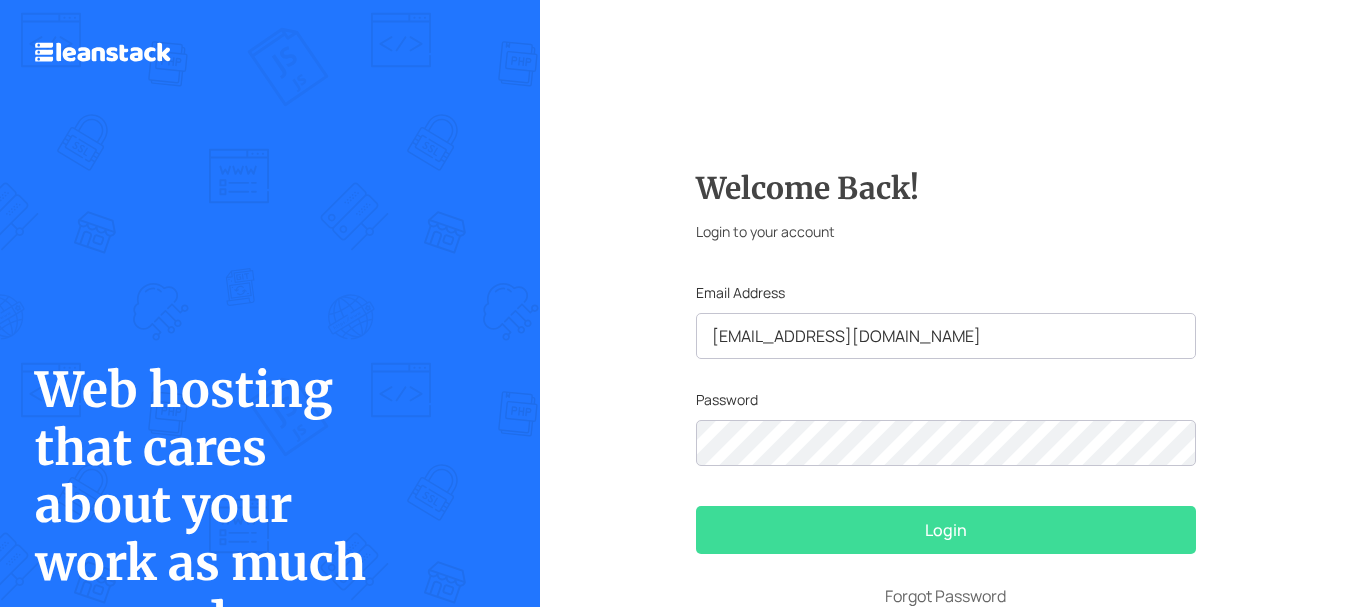 click on "Login" at bounding box center (946, 530) 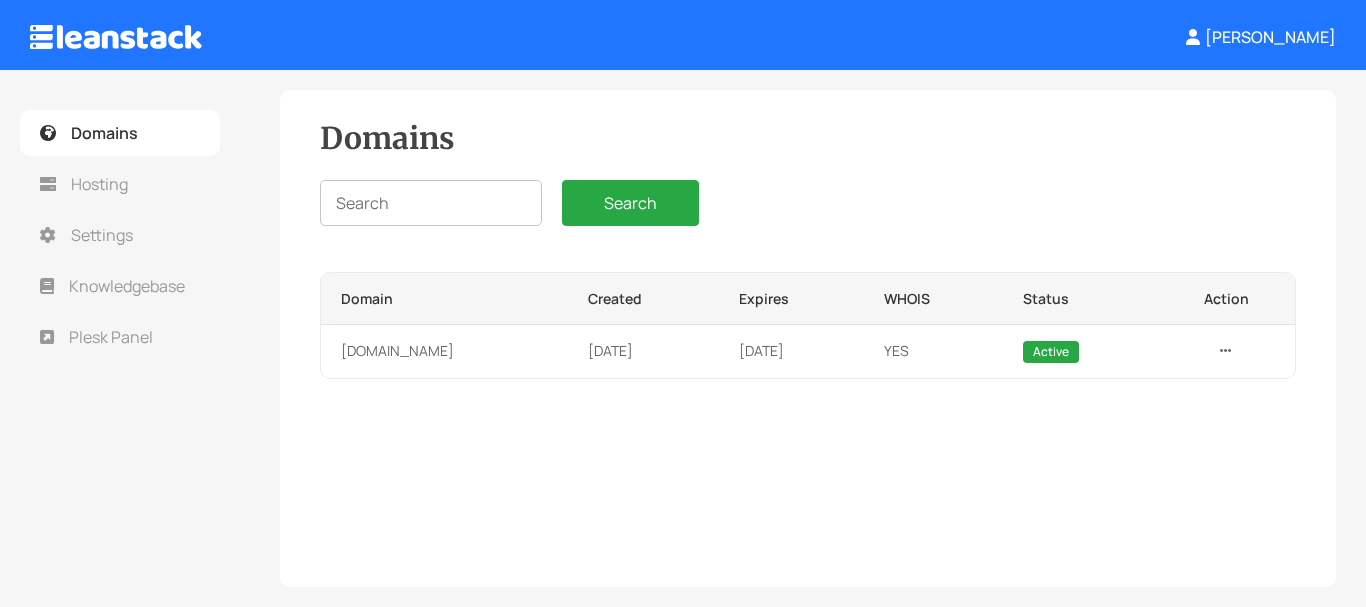 click on "Domains Search Domain Created Expires WHOIS Status Action oleummagnate.com July 02, 2024 July 07, 2025  YES Active Manage Domain Renew" at bounding box center (808, 338) 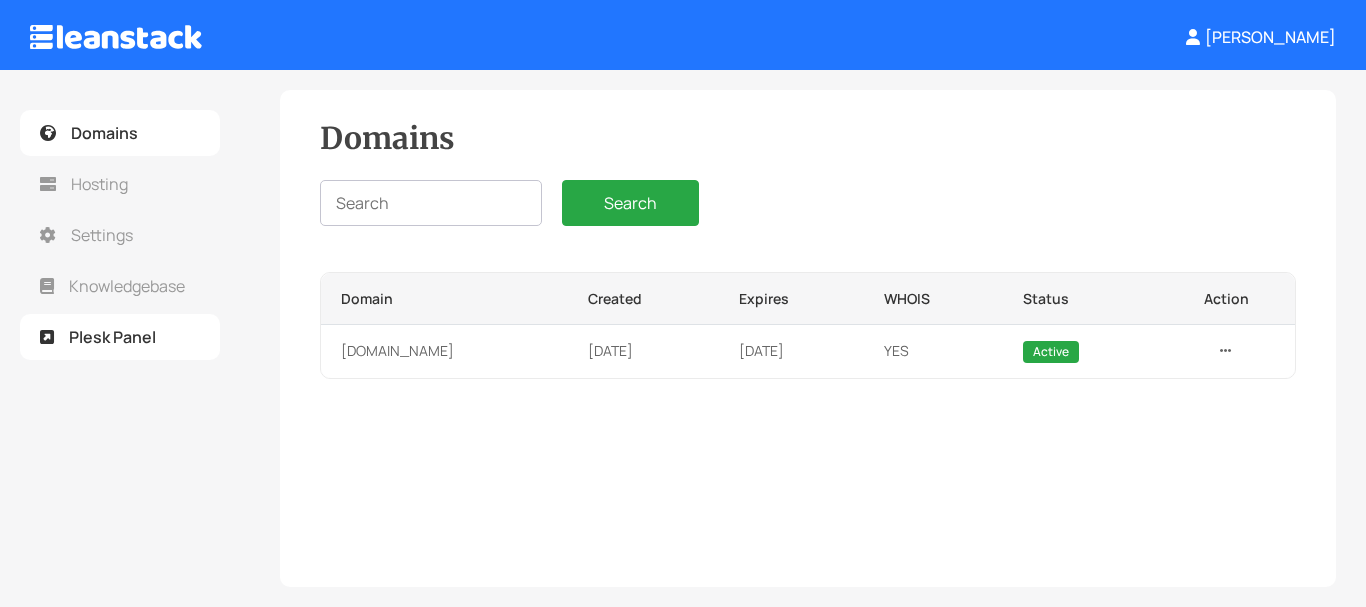 click on "Plesk Panel" at bounding box center [112, 337] 